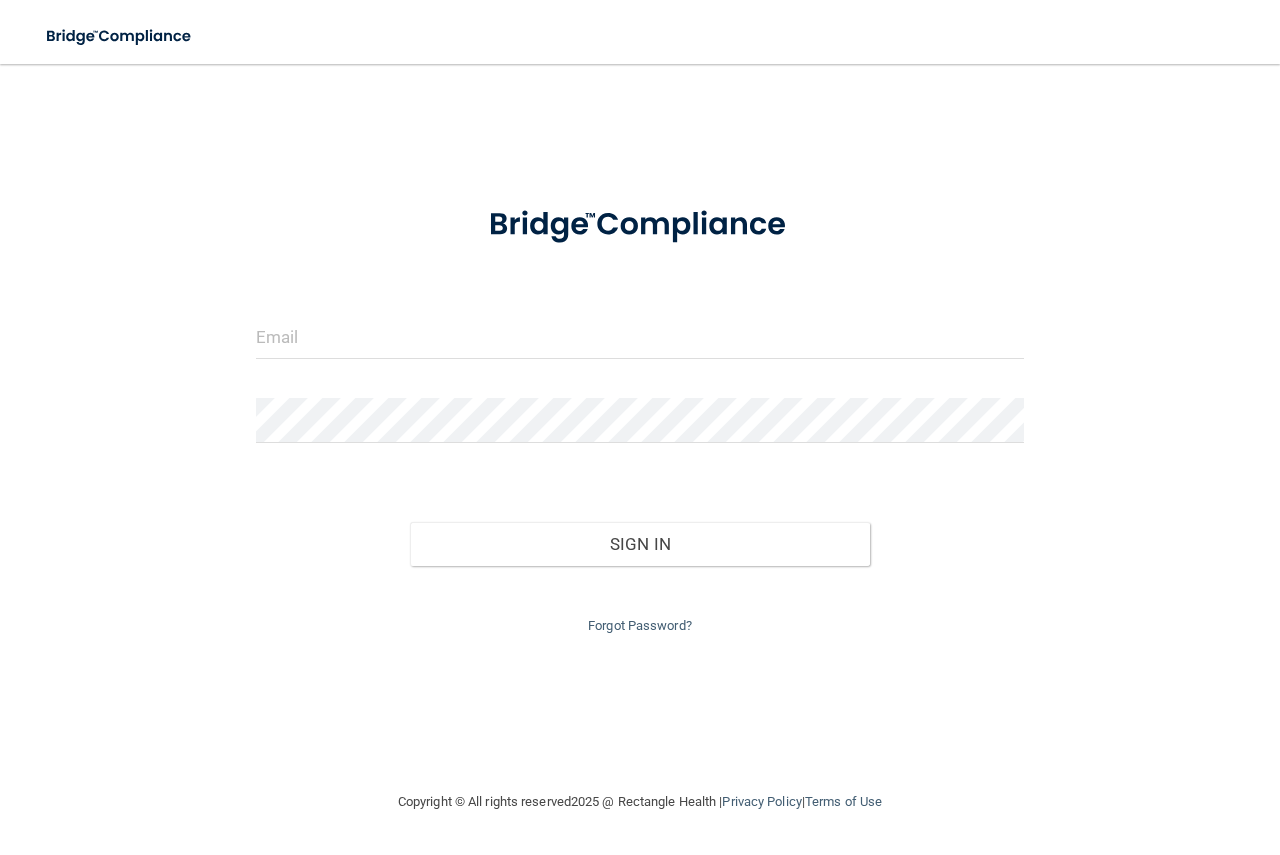scroll, scrollTop: 0, scrollLeft: 0, axis: both 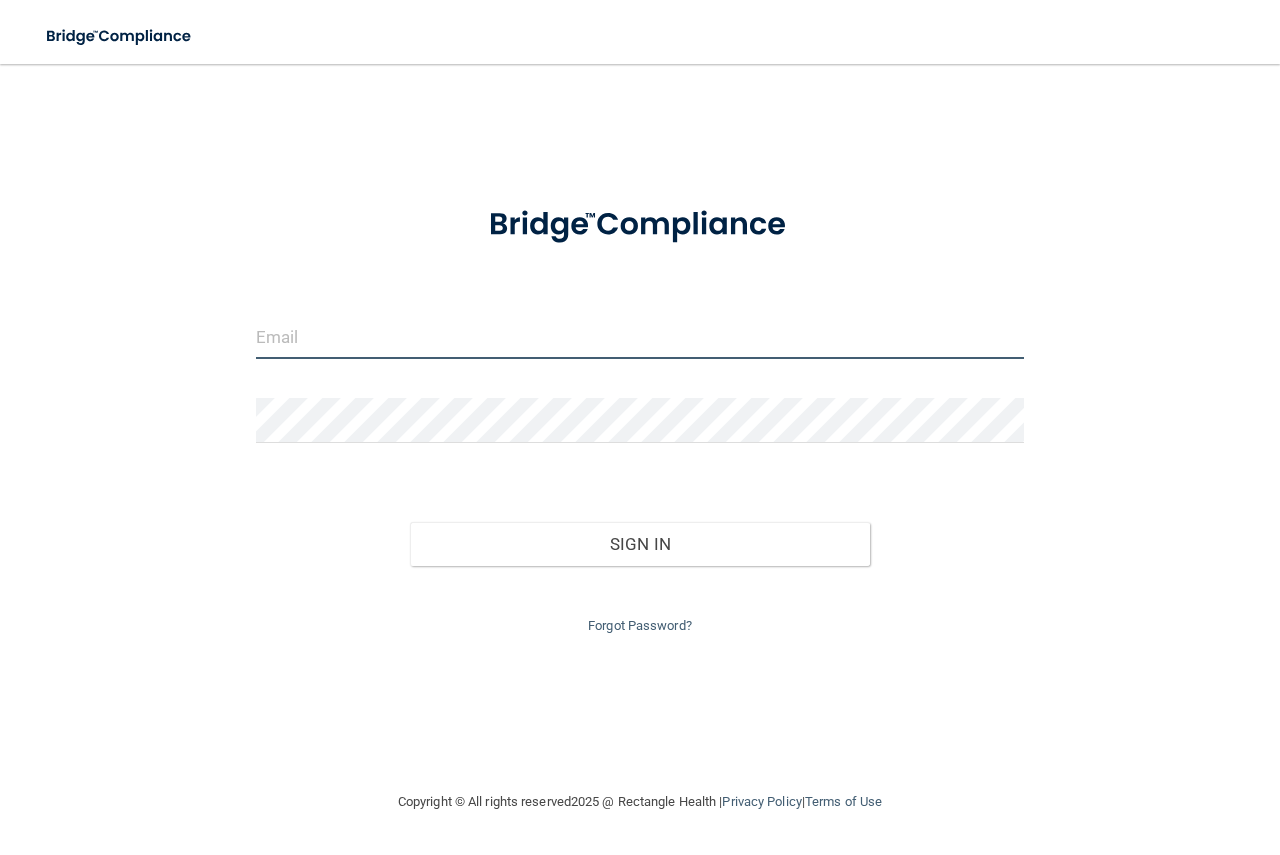 click at bounding box center (640, 336) 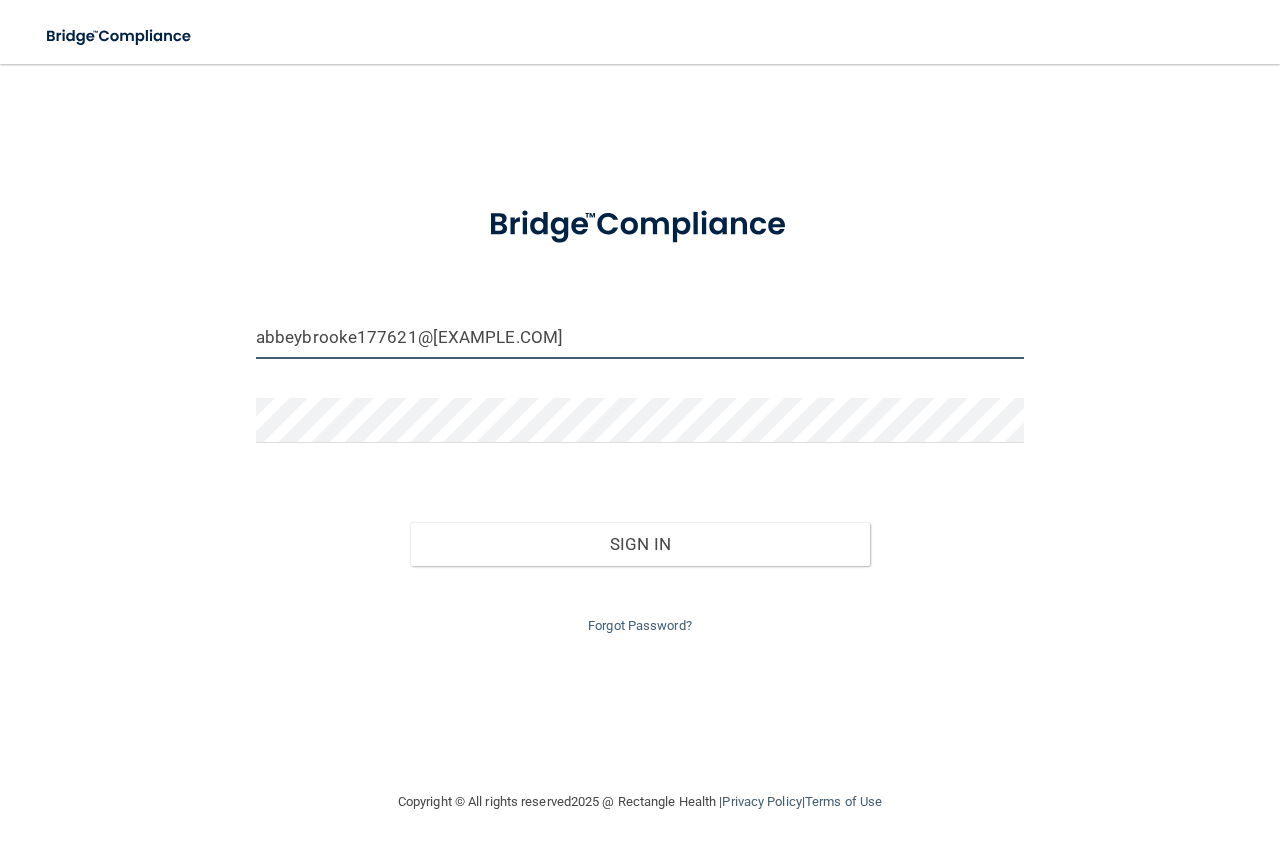 type on "abbeybrooke177621@[EXAMPLE.COM]" 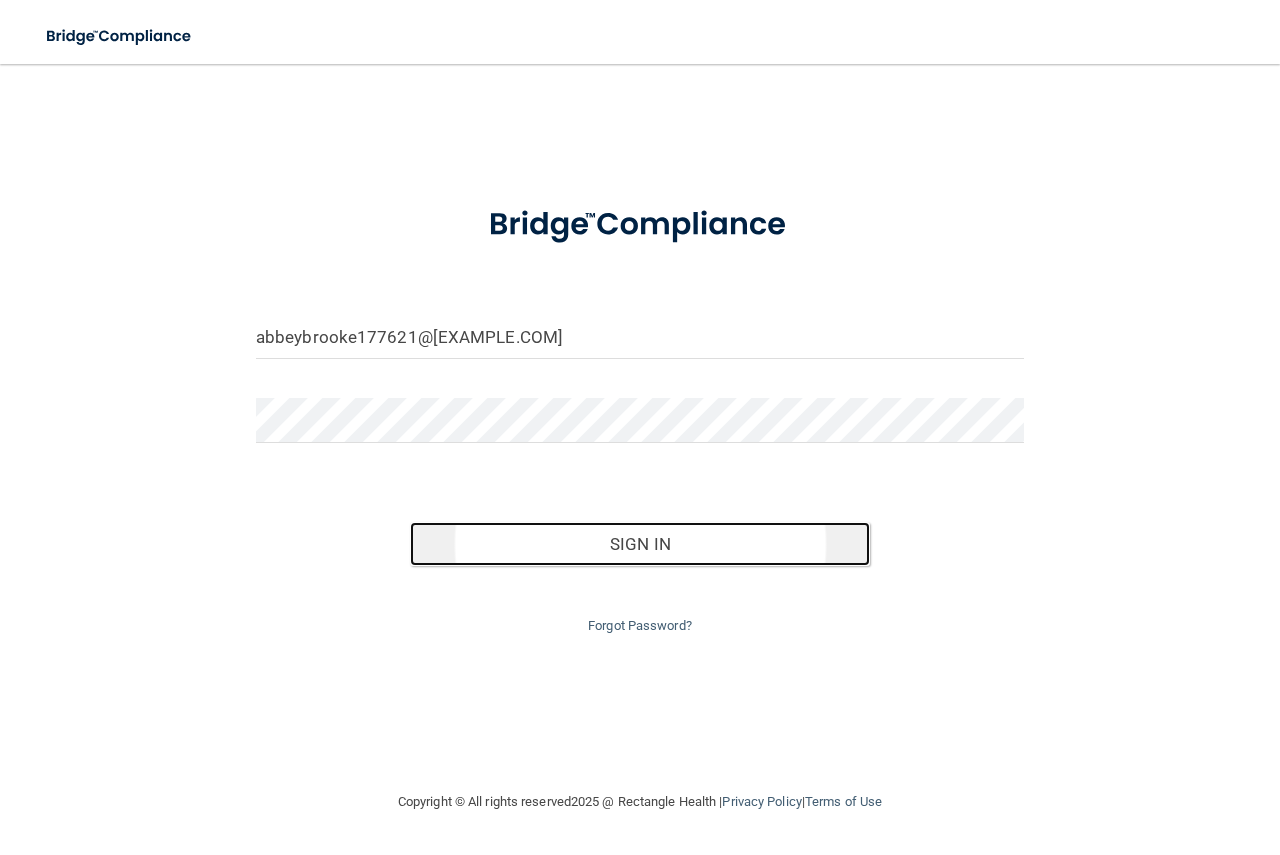 click on "Sign In" at bounding box center [640, 544] 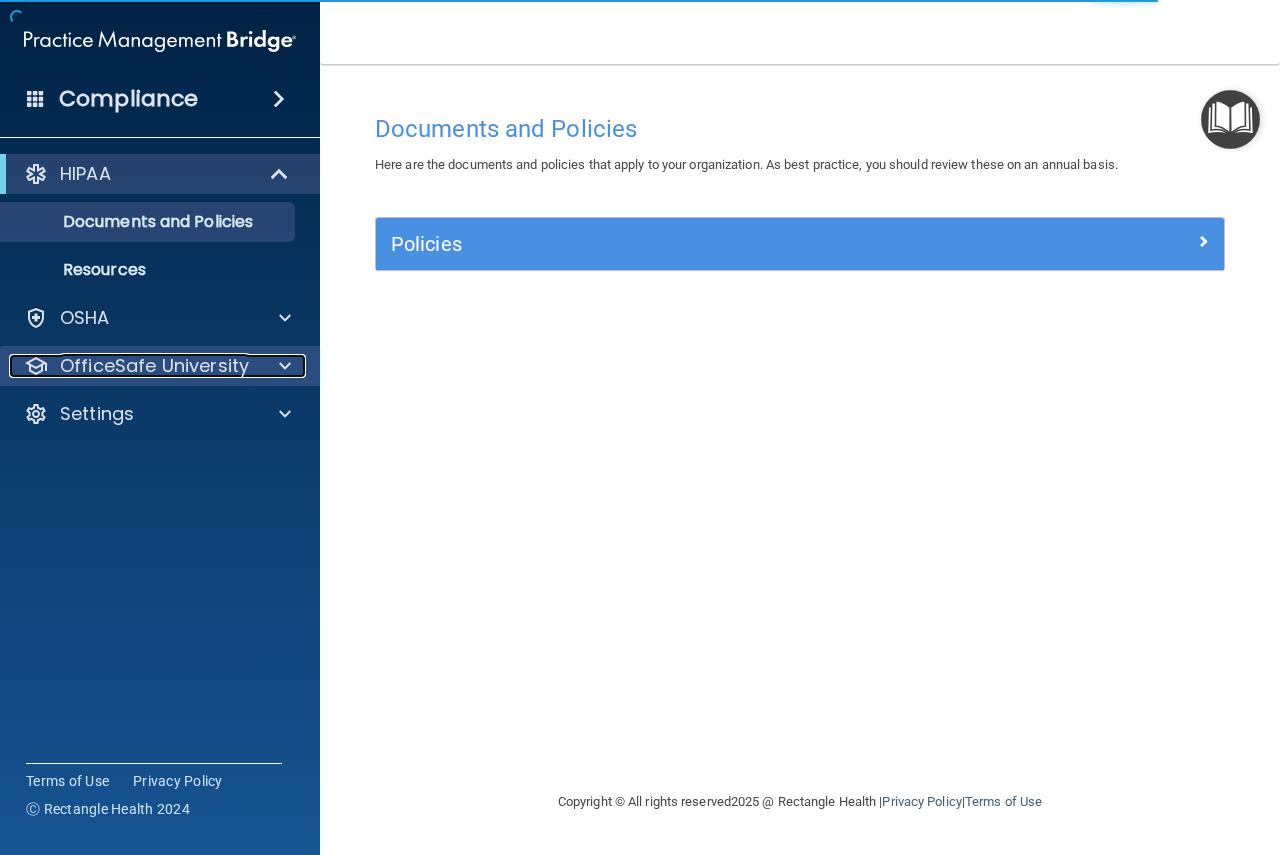 click at bounding box center [282, 366] 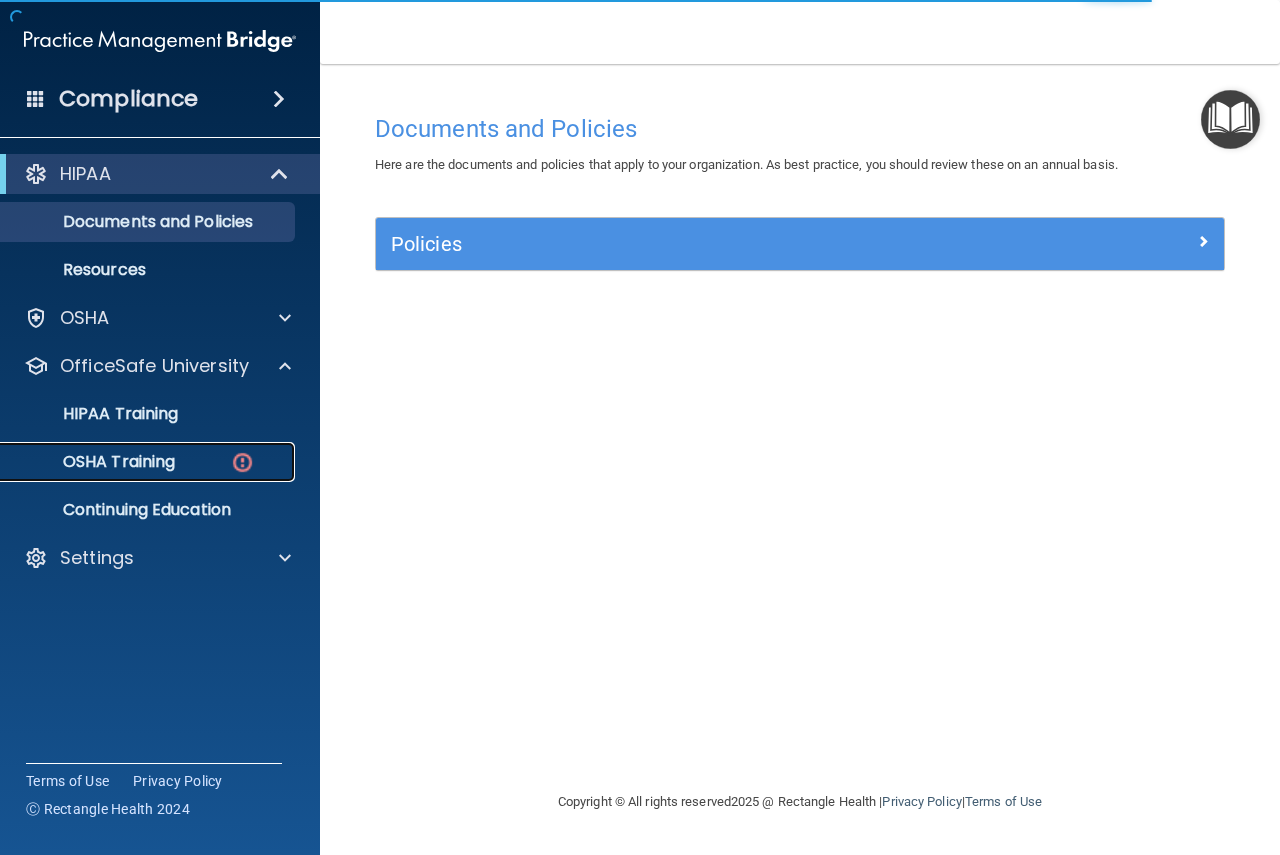 click on "OSHA Training" at bounding box center (94, 462) 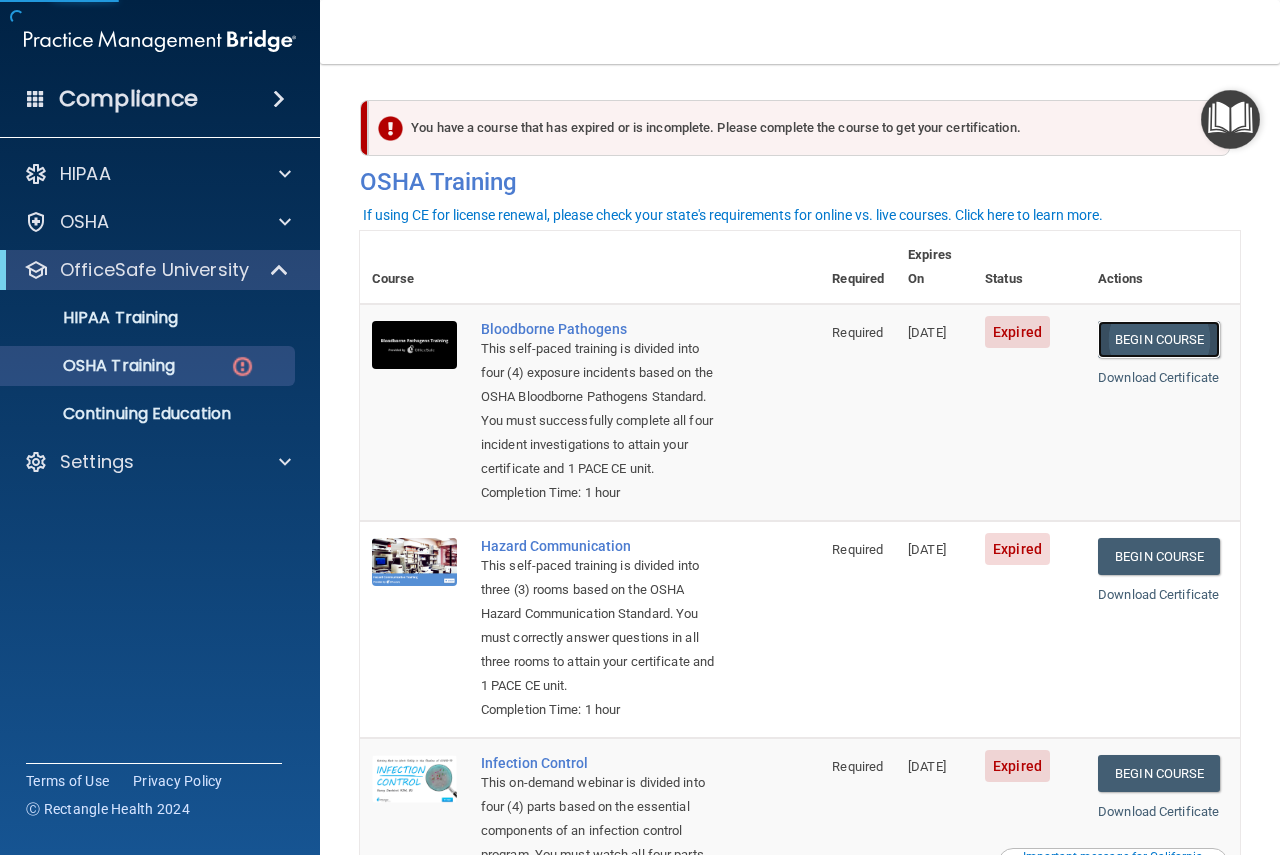 click on "Begin Course" at bounding box center (1159, 339) 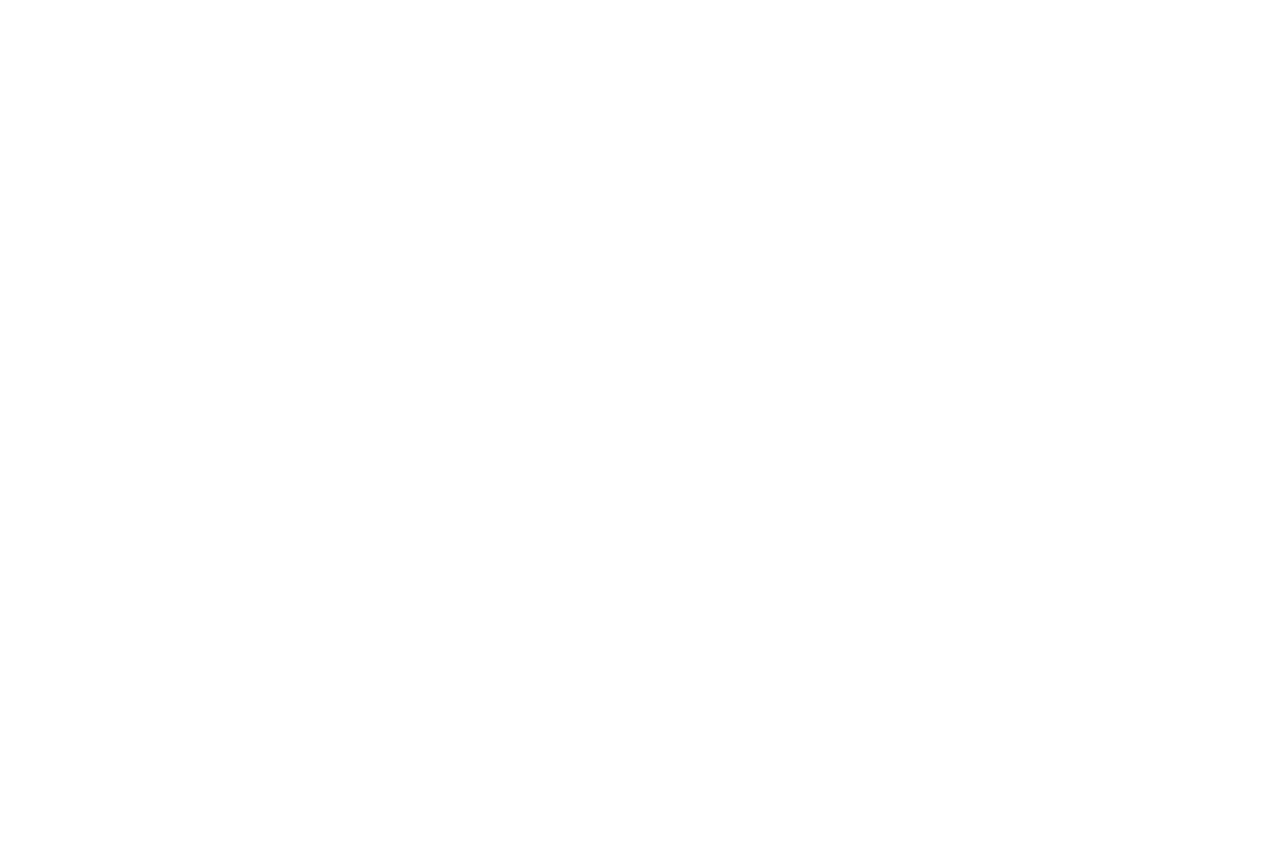 scroll, scrollTop: 0, scrollLeft: 0, axis: both 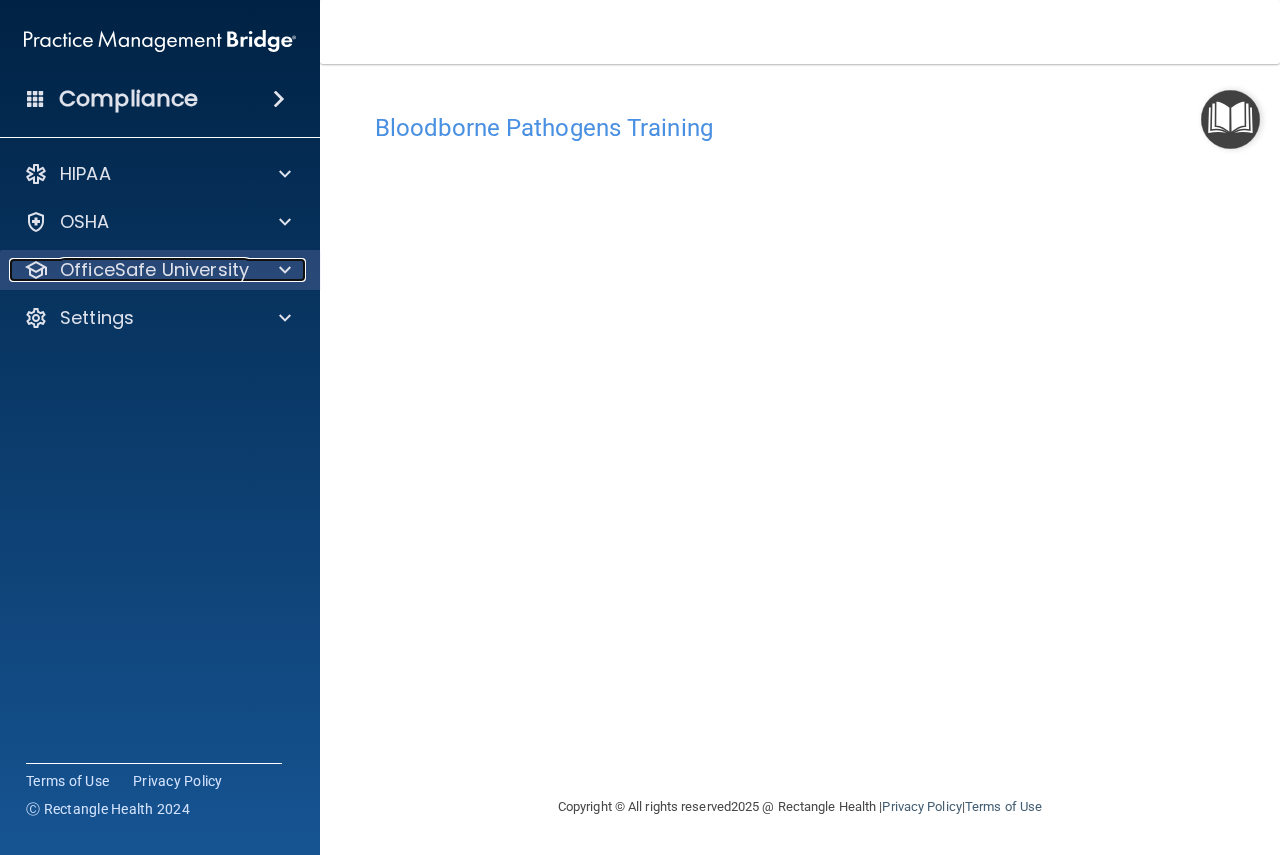 click at bounding box center (282, 270) 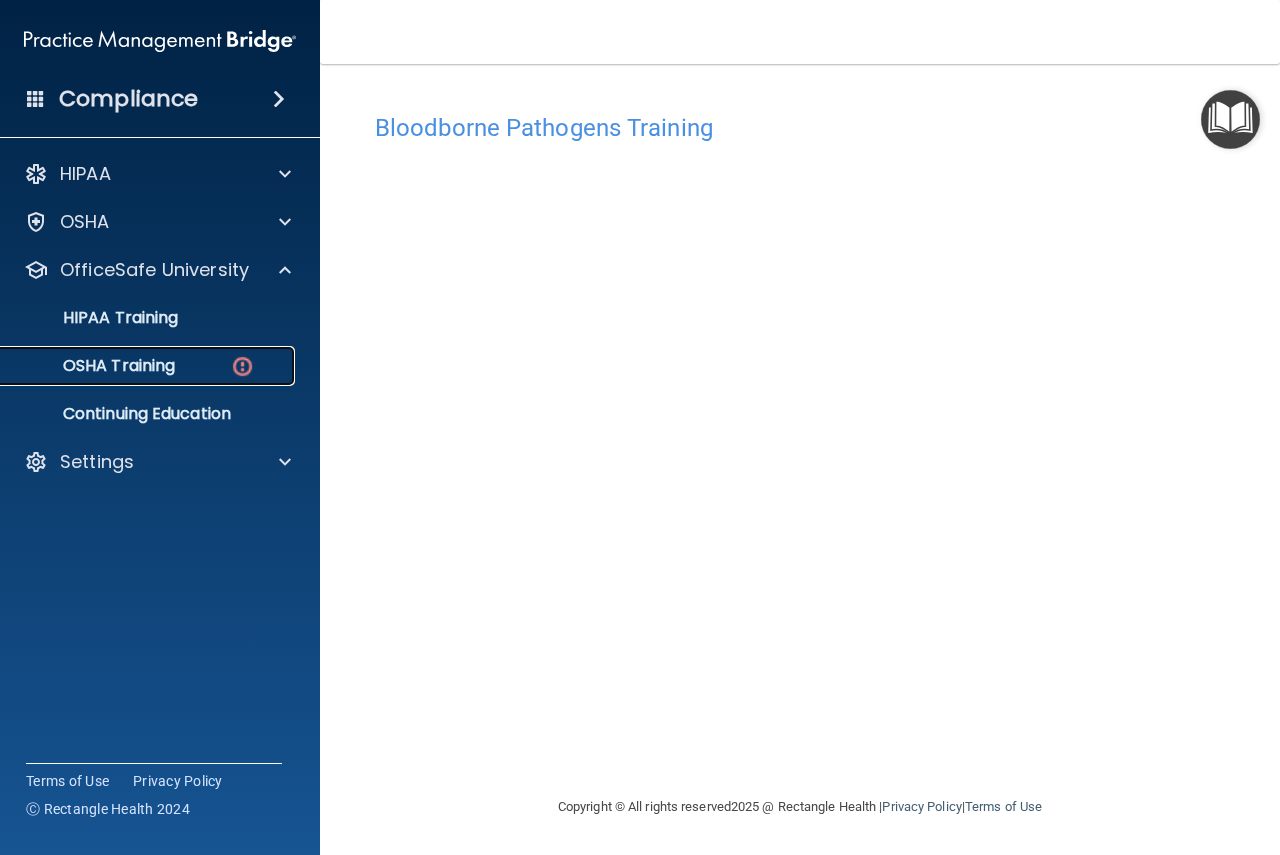 click on "OSHA Training" at bounding box center [149, 366] 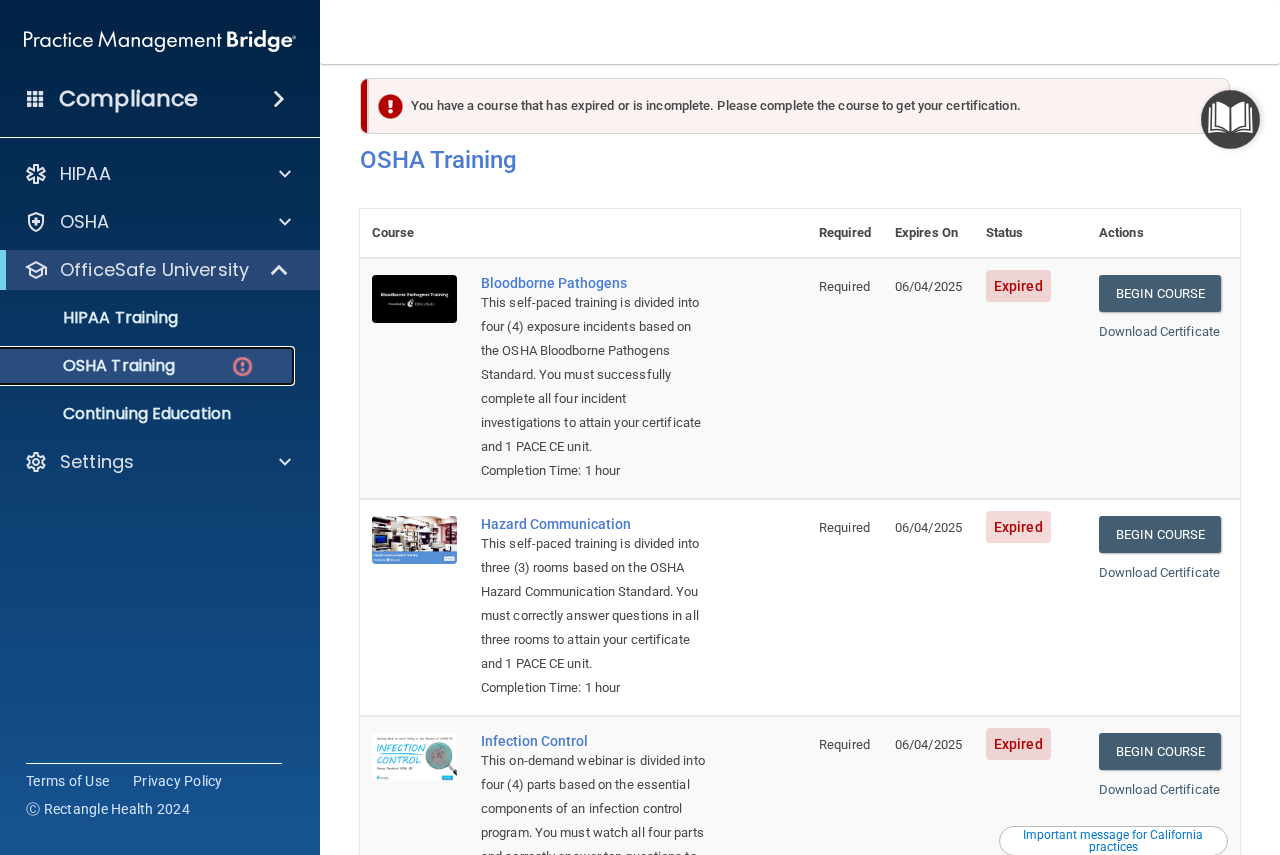 scroll, scrollTop: 0, scrollLeft: 0, axis: both 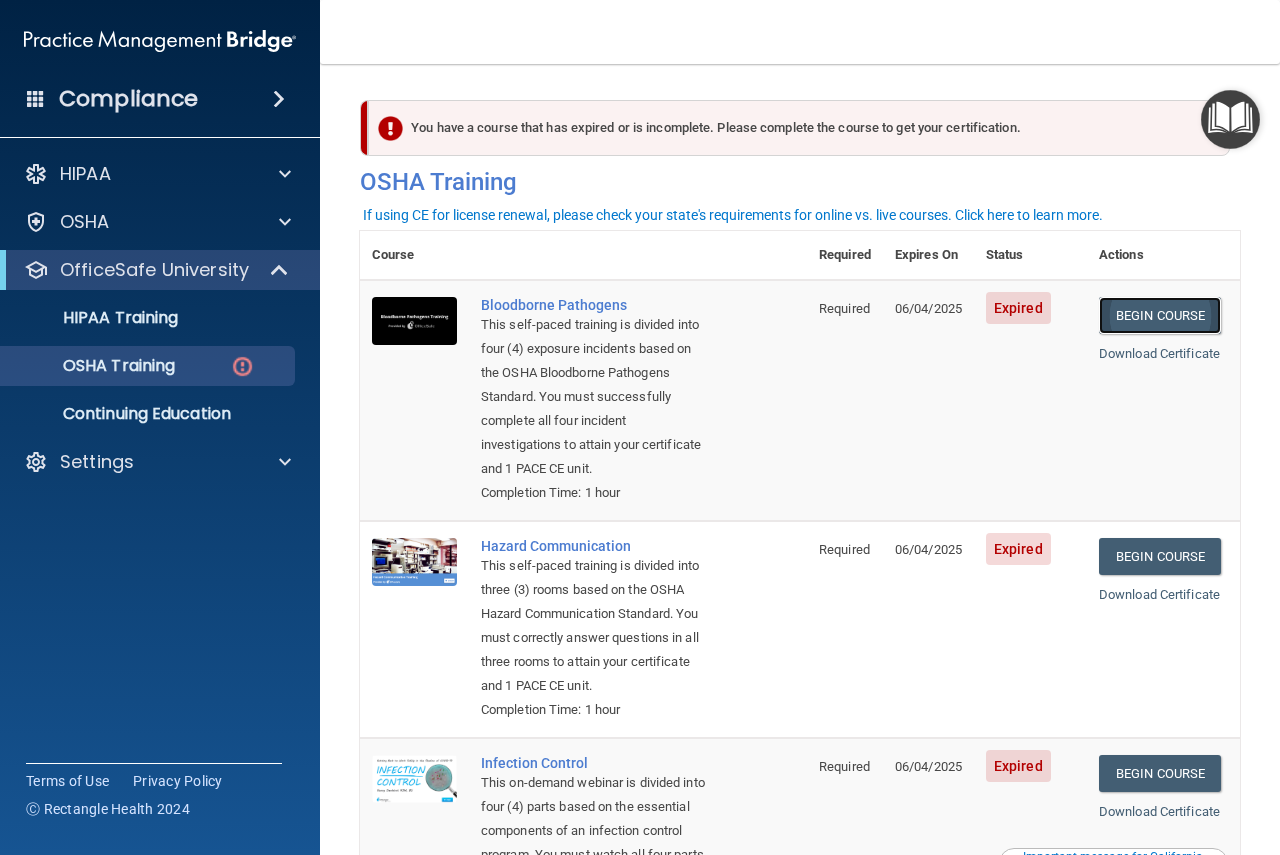click on "Begin Course" at bounding box center (1160, 315) 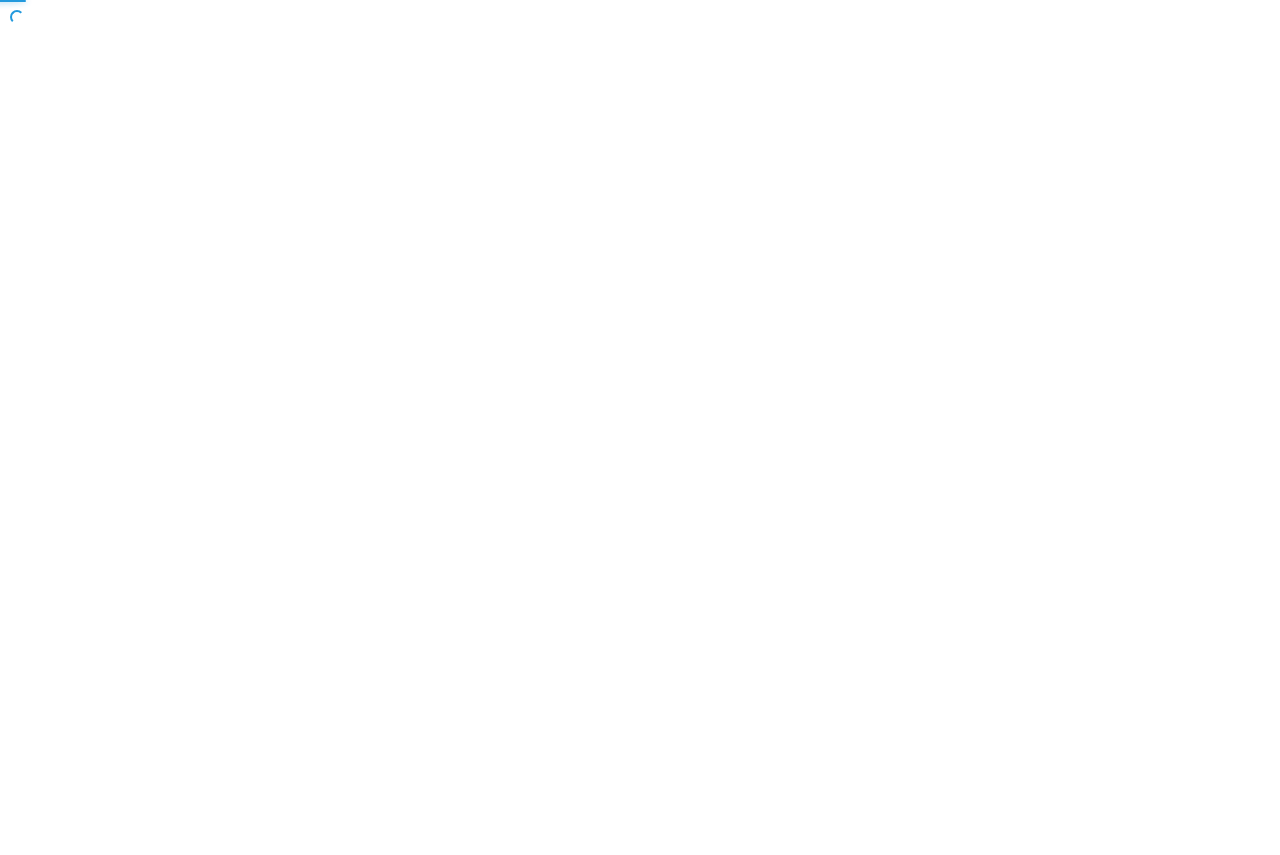 scroll, scrollTop: 0, scrollLeft: 0, axis: both 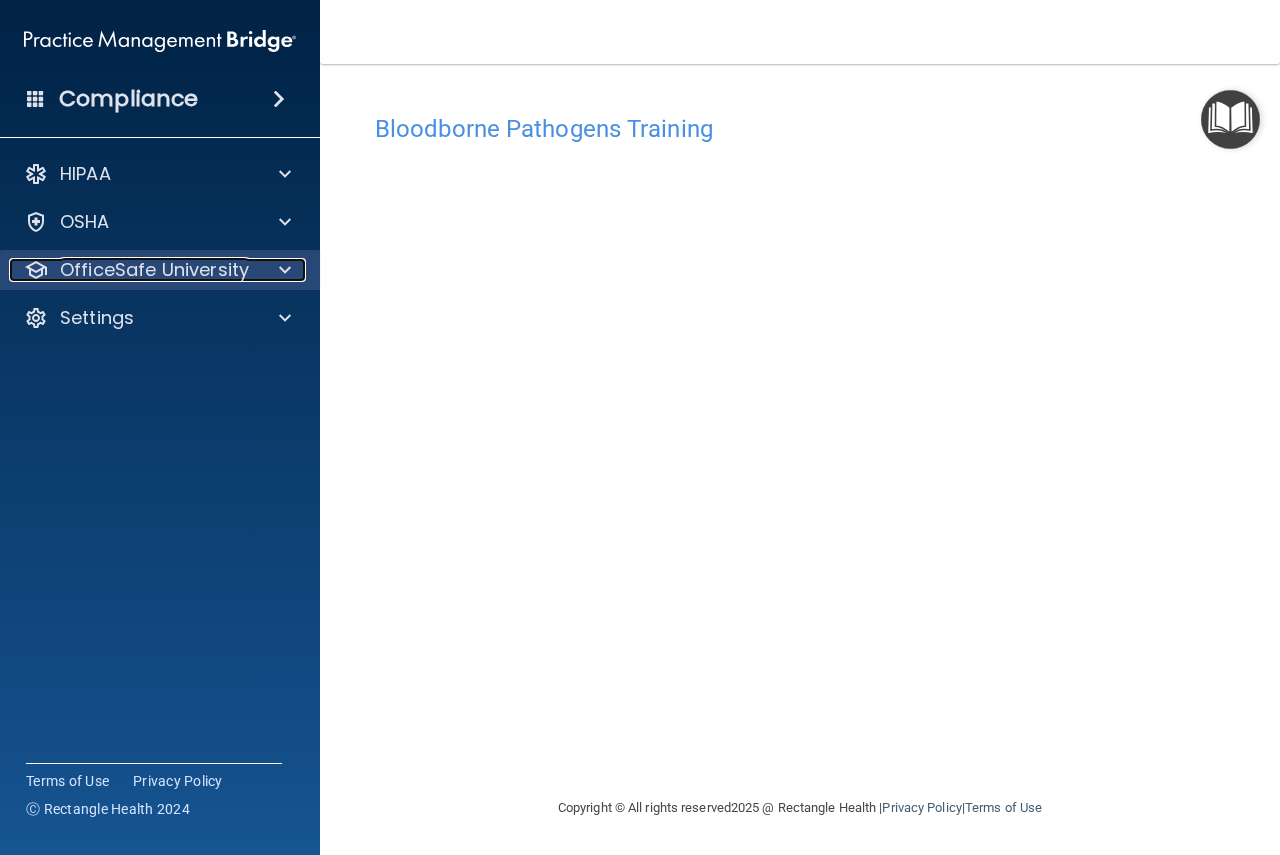 click on "OfficeSafe University" at bounding box center [154, 270] 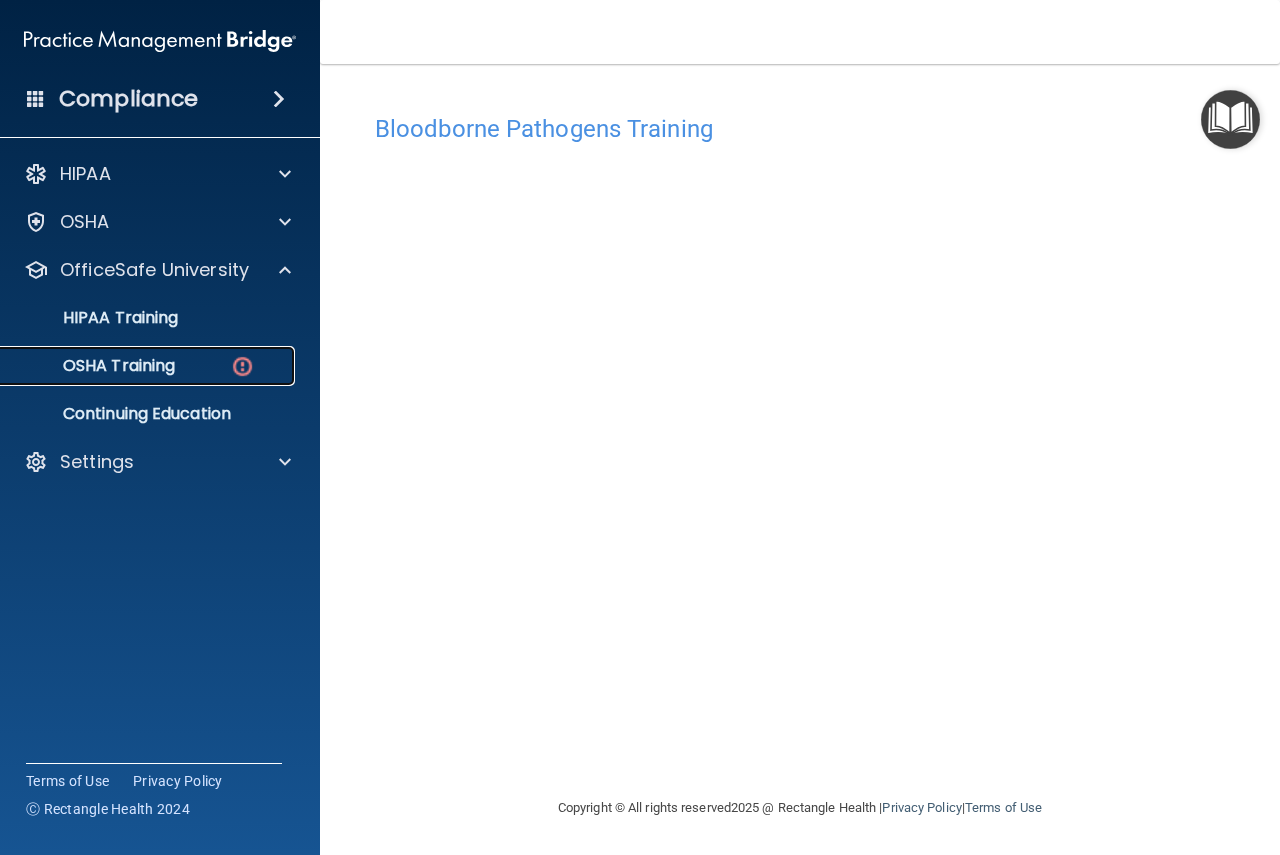 click on "OSHA Training" at bounding box center (94, 366) 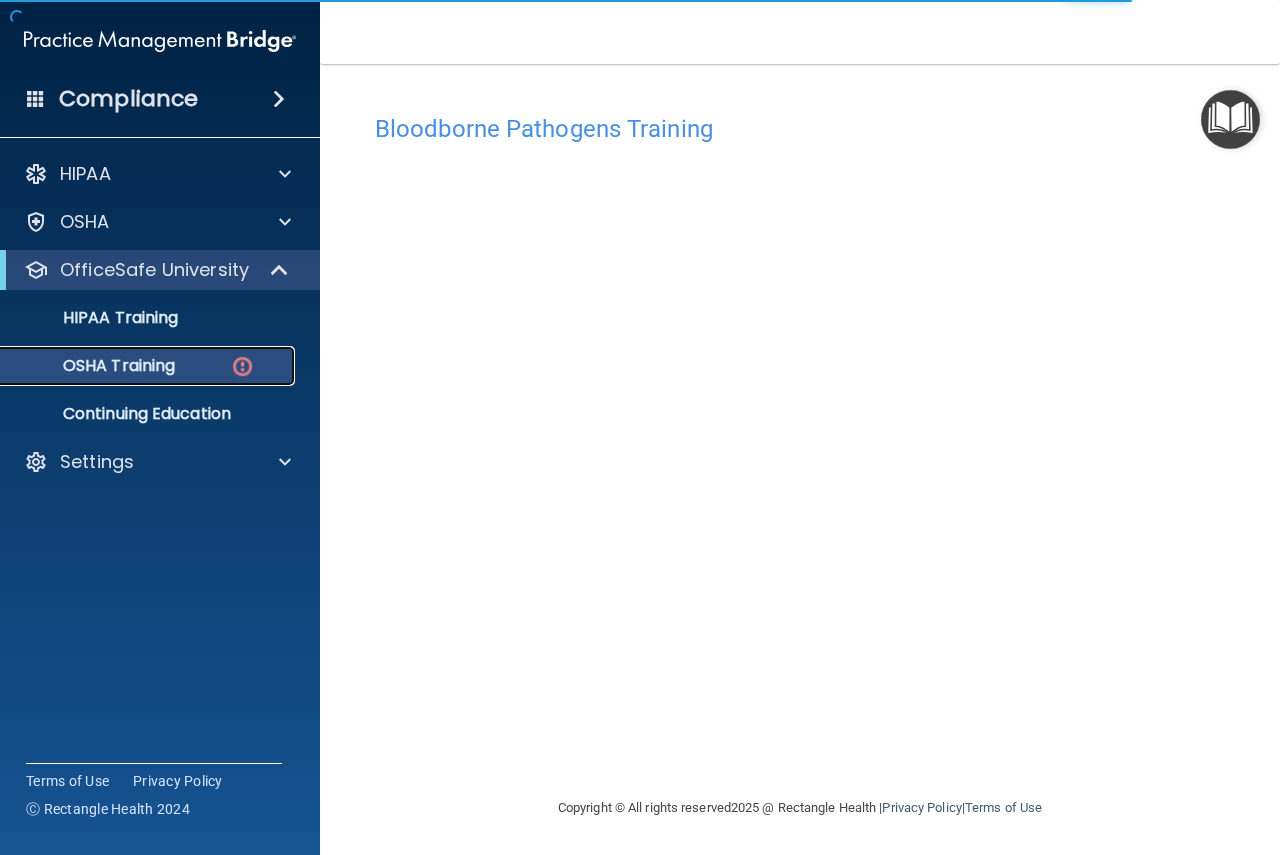 click on "OSHA Training" at bounding box center (149, 366) 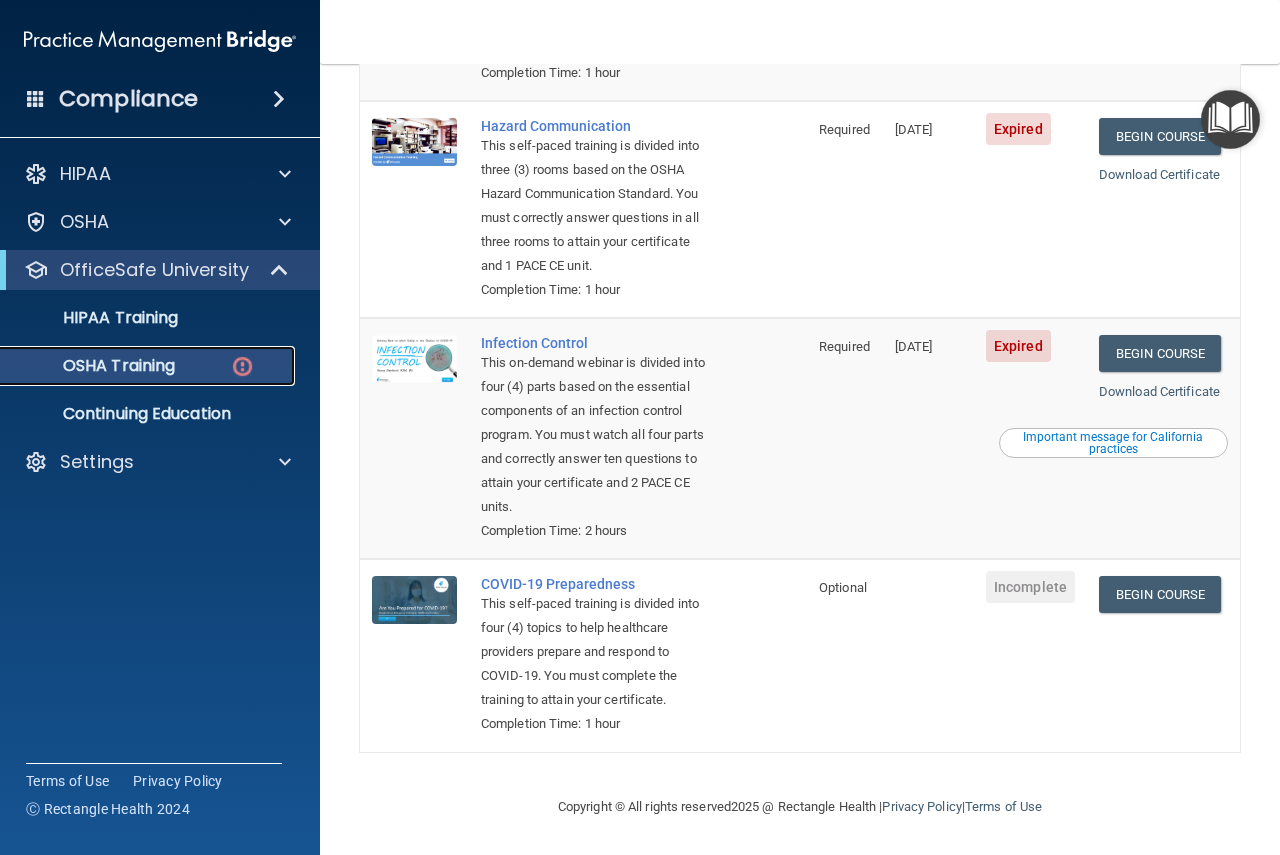 scroll, scrollTop: 96, scrollLeft: 0, axis: vertical 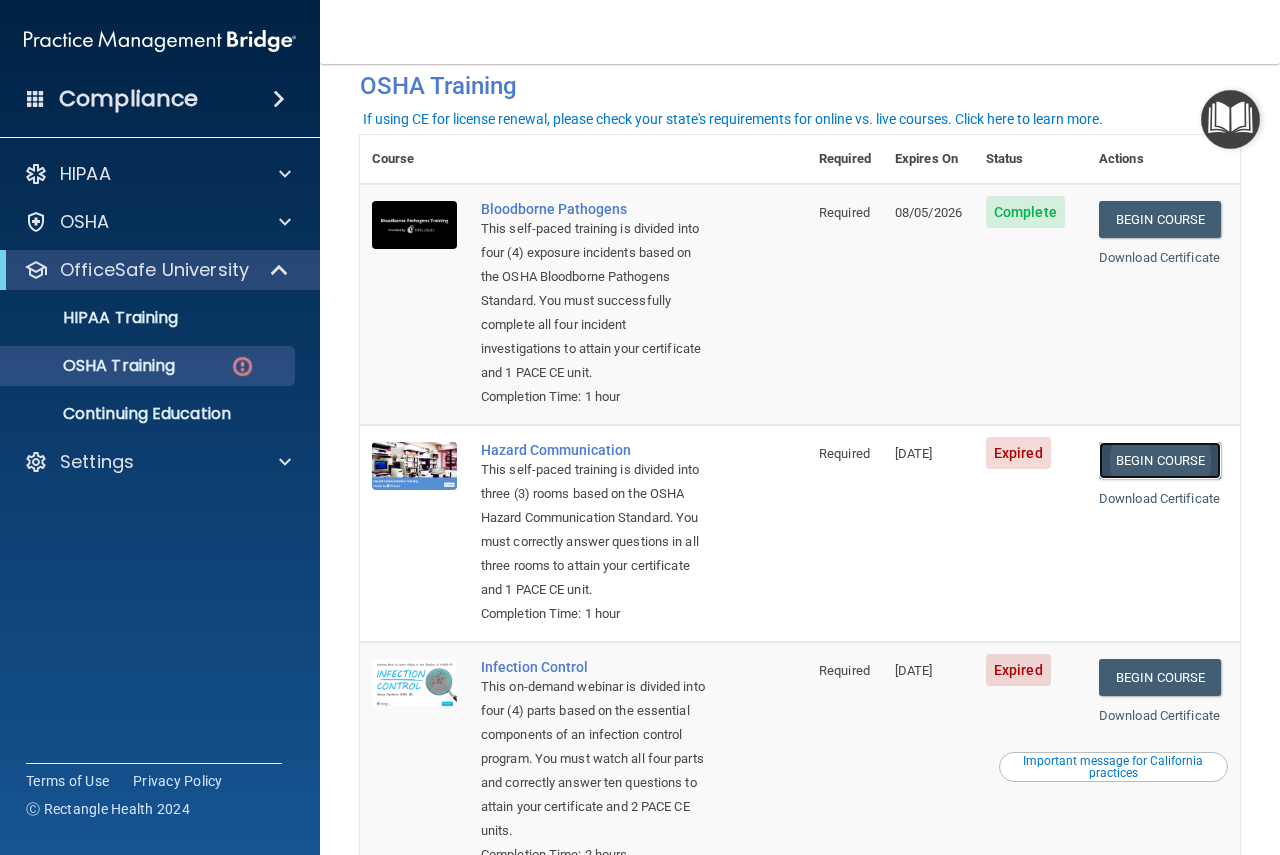 click on "Begin Course" at bounding box center [1160, 460] 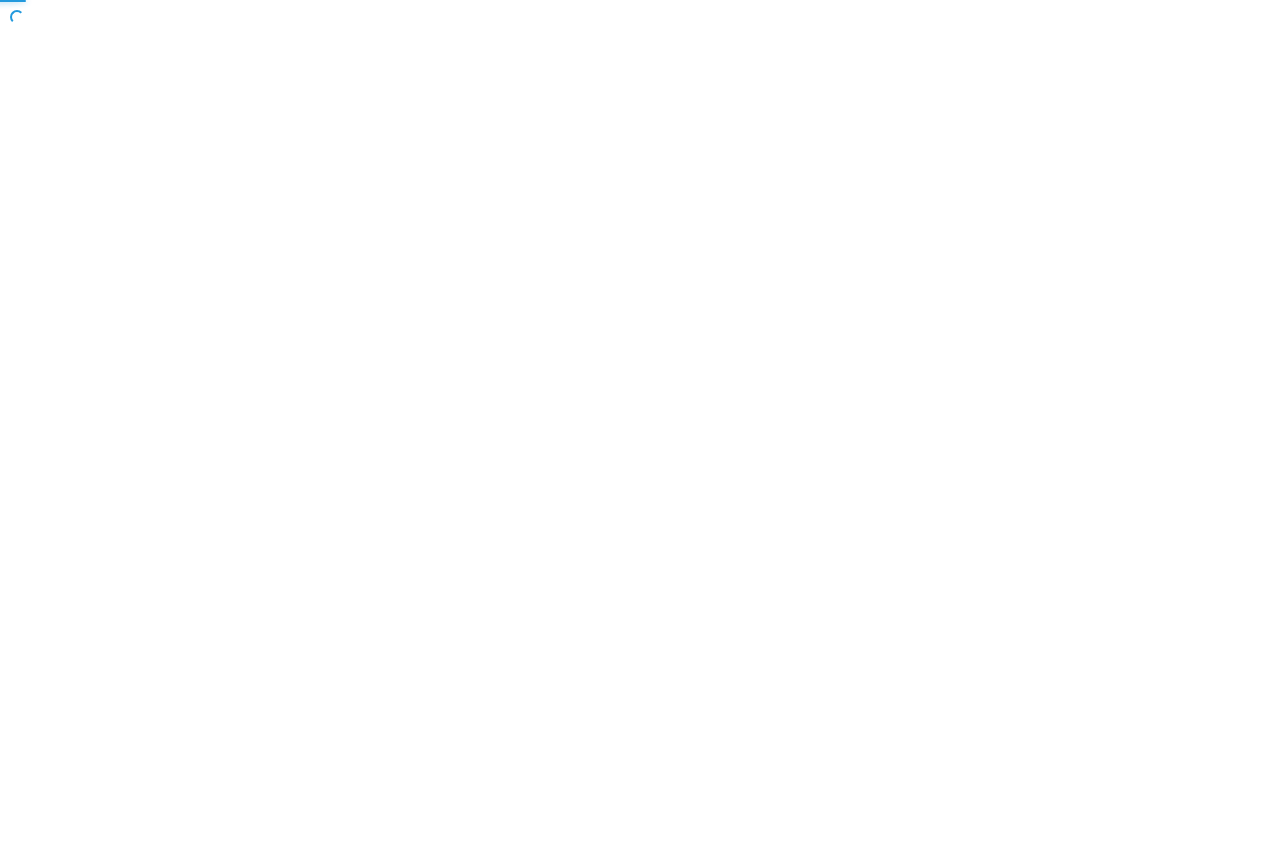 scroll, scrollTop: 0, scrollLeft: 0, axis: both 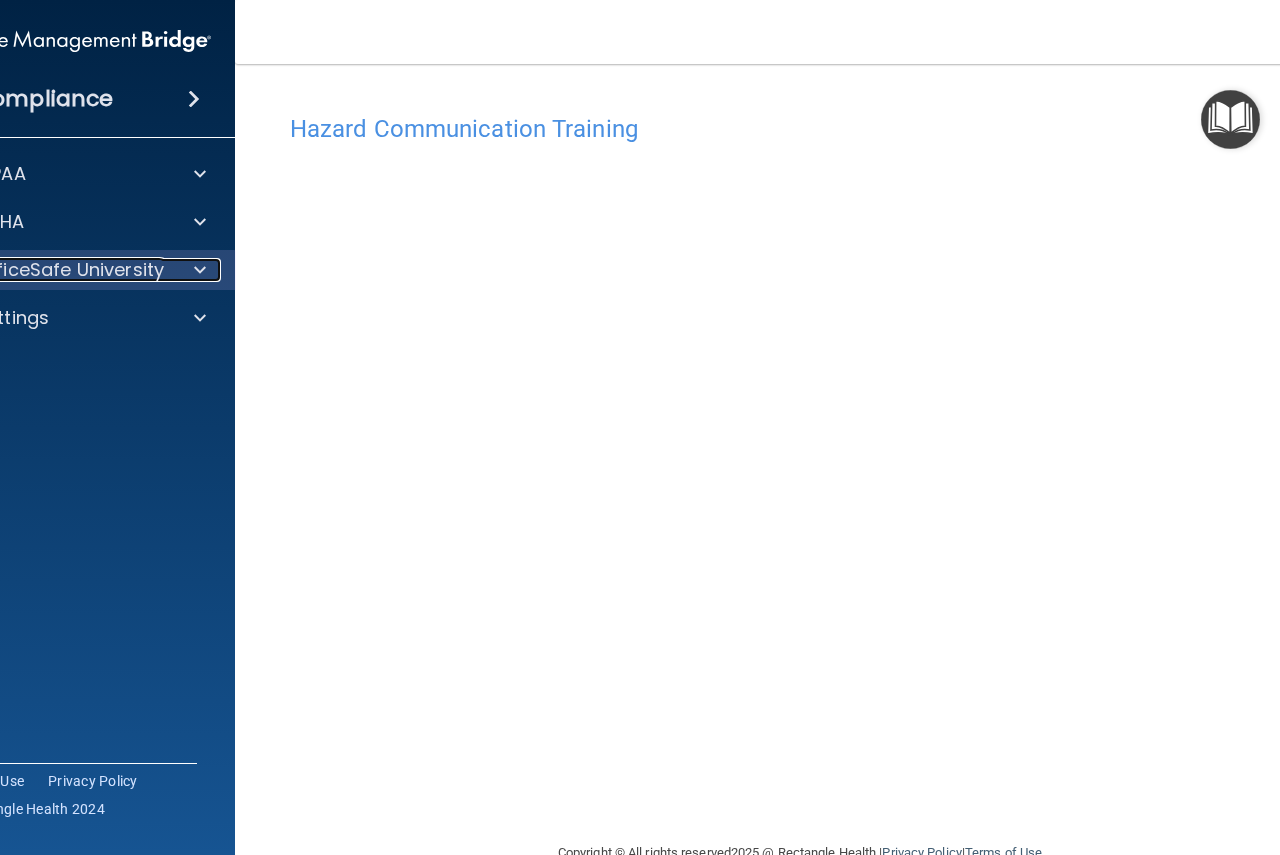click on "OfficeSafe University" at bounding box center (48, 270) 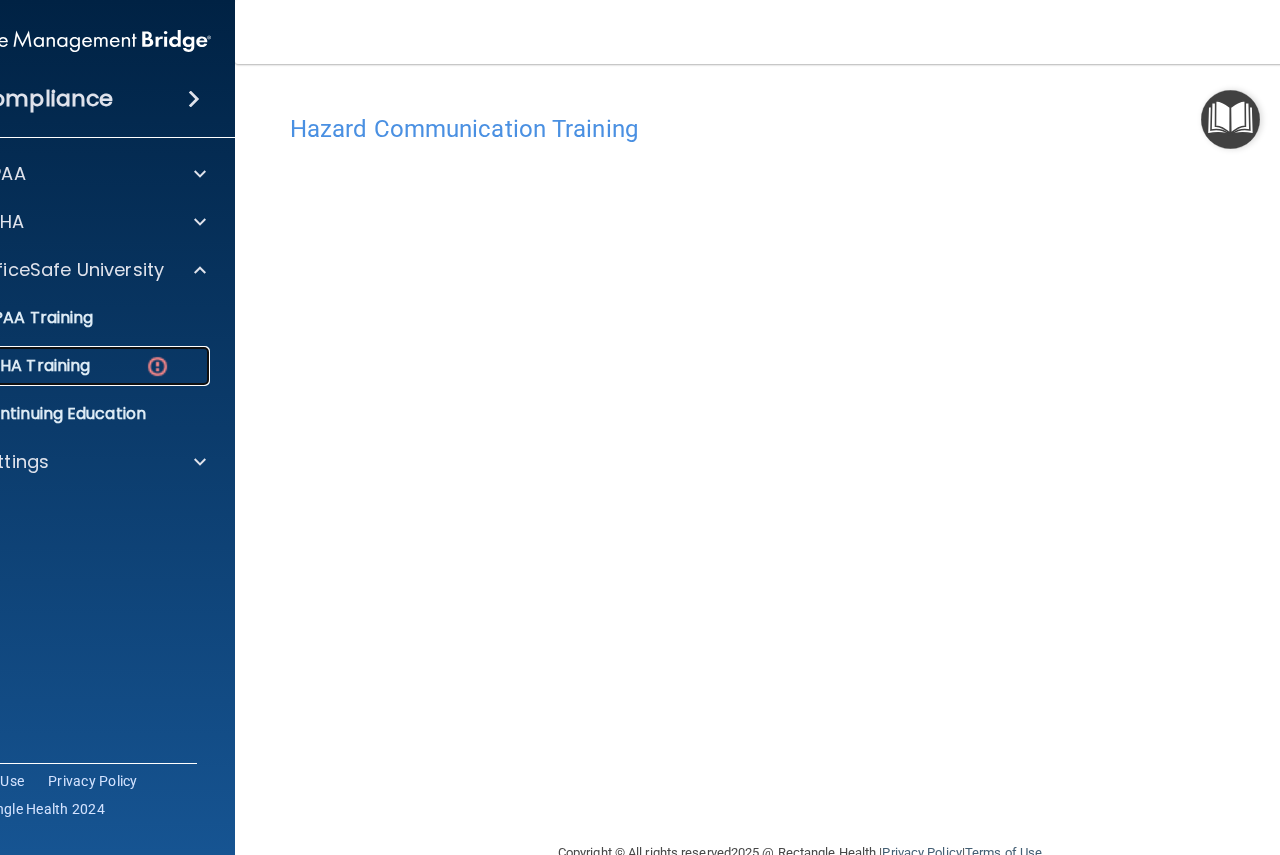 click on "OSHA Training" at bounding box center [64, 366] 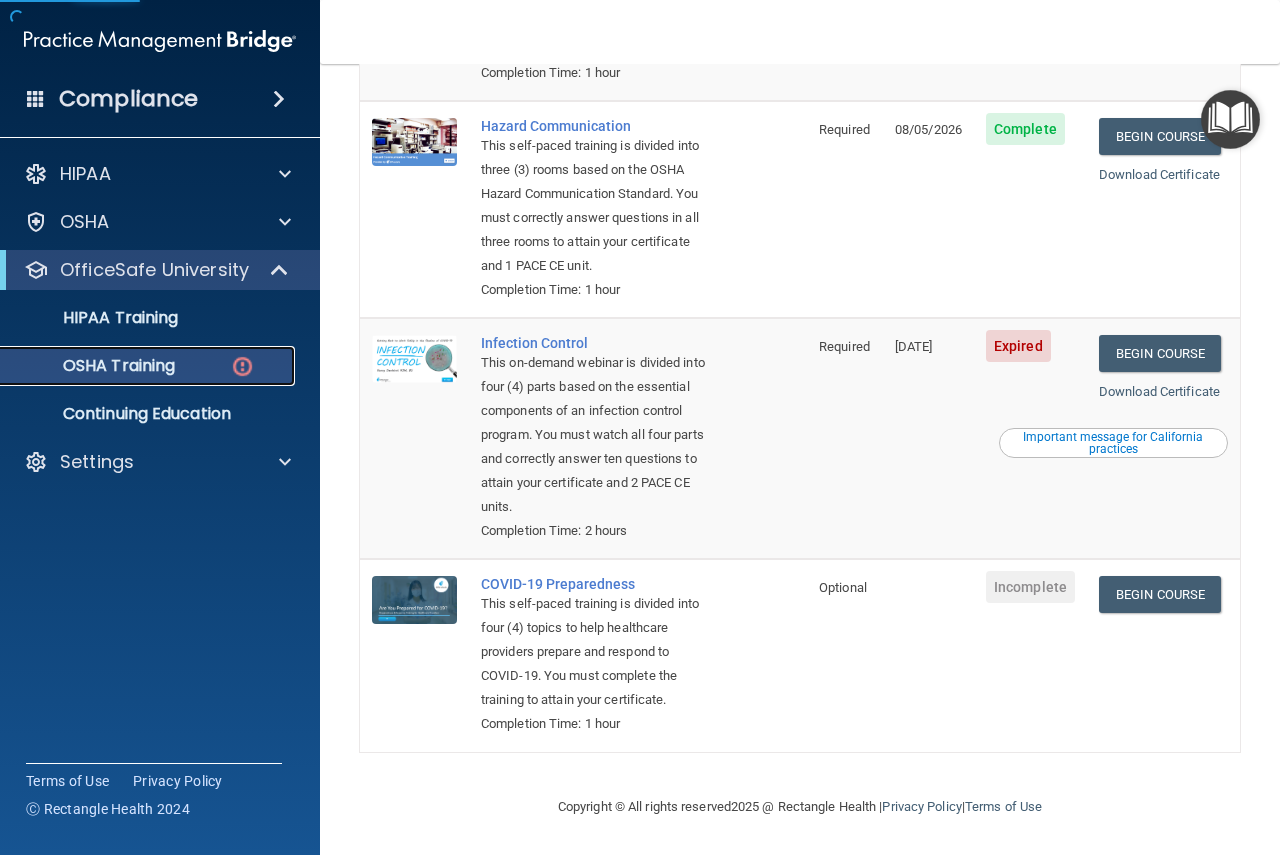 scroll, scrollTop: 496, scrollLeft: 0, axis: vertical 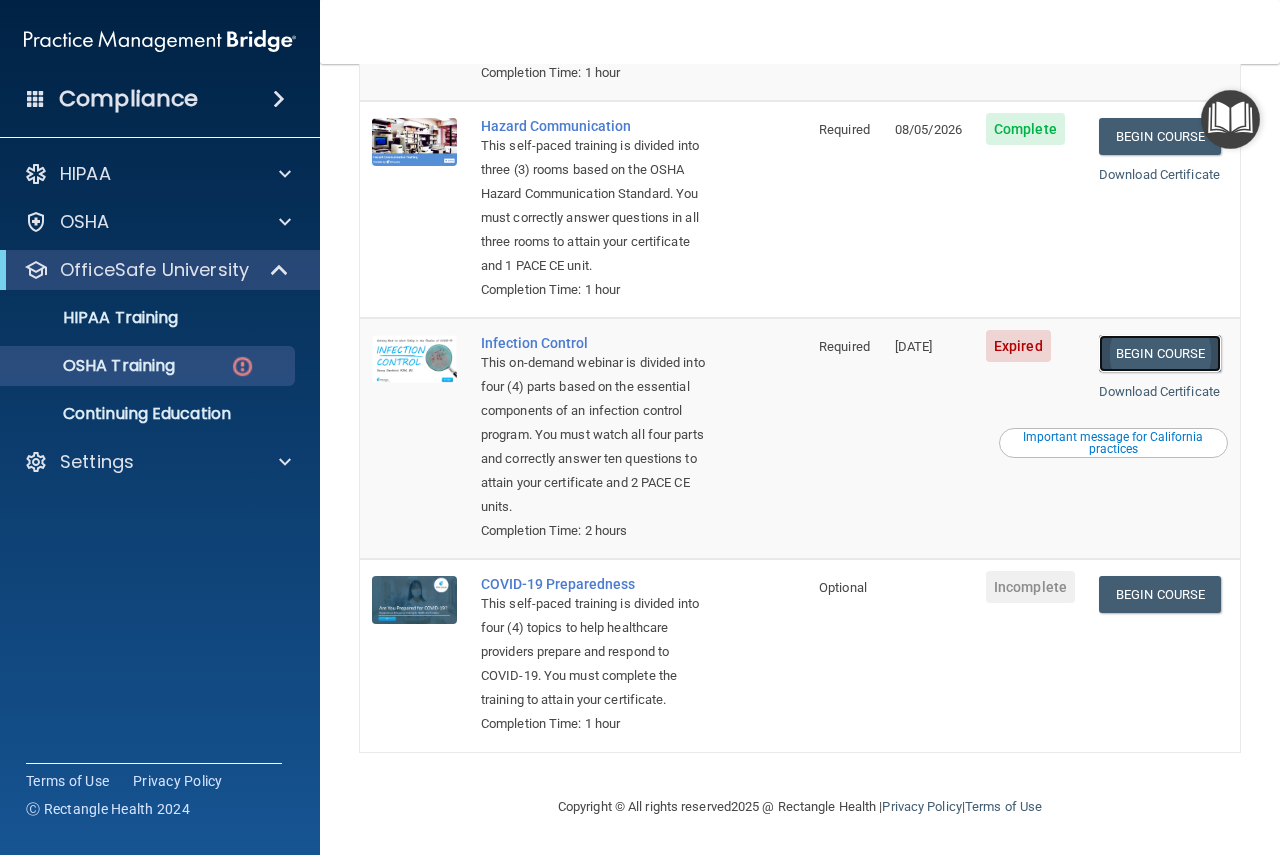 click on "Begin Course" at bounding box center [1160, 353] 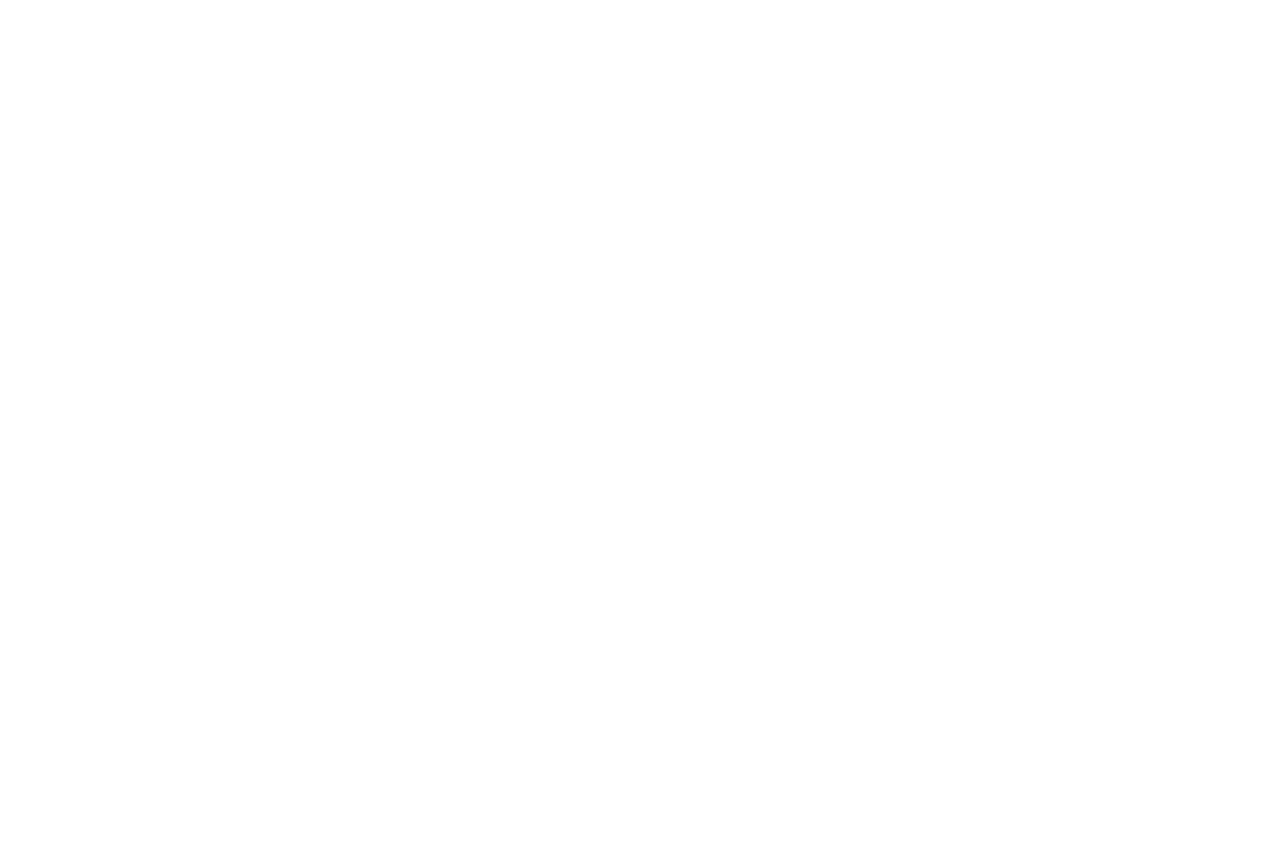 scroll, scrollTop: 0, scrollLeft: 0, axis: both 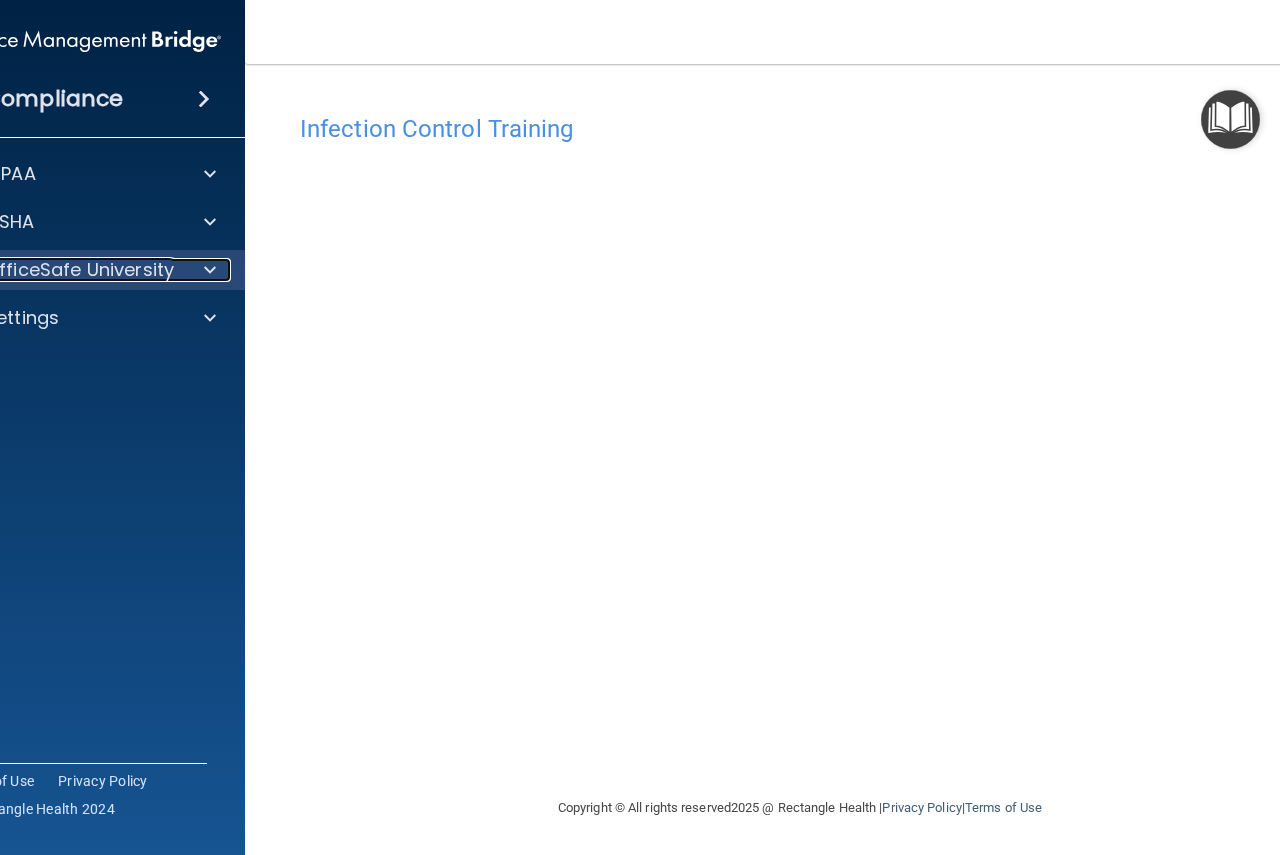 click at bounding box center (207, 270) 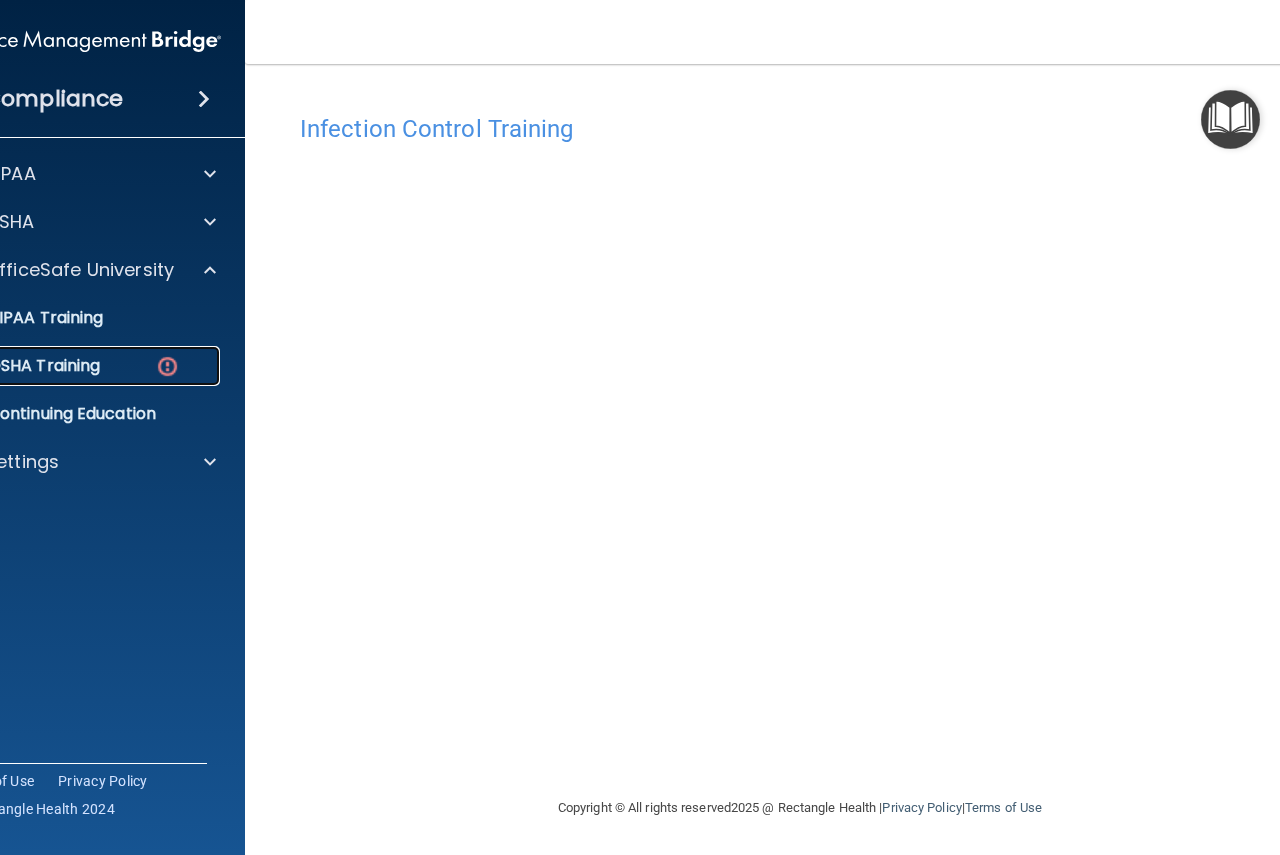 click on "OSHA Training" at bounding box center [74, 366] 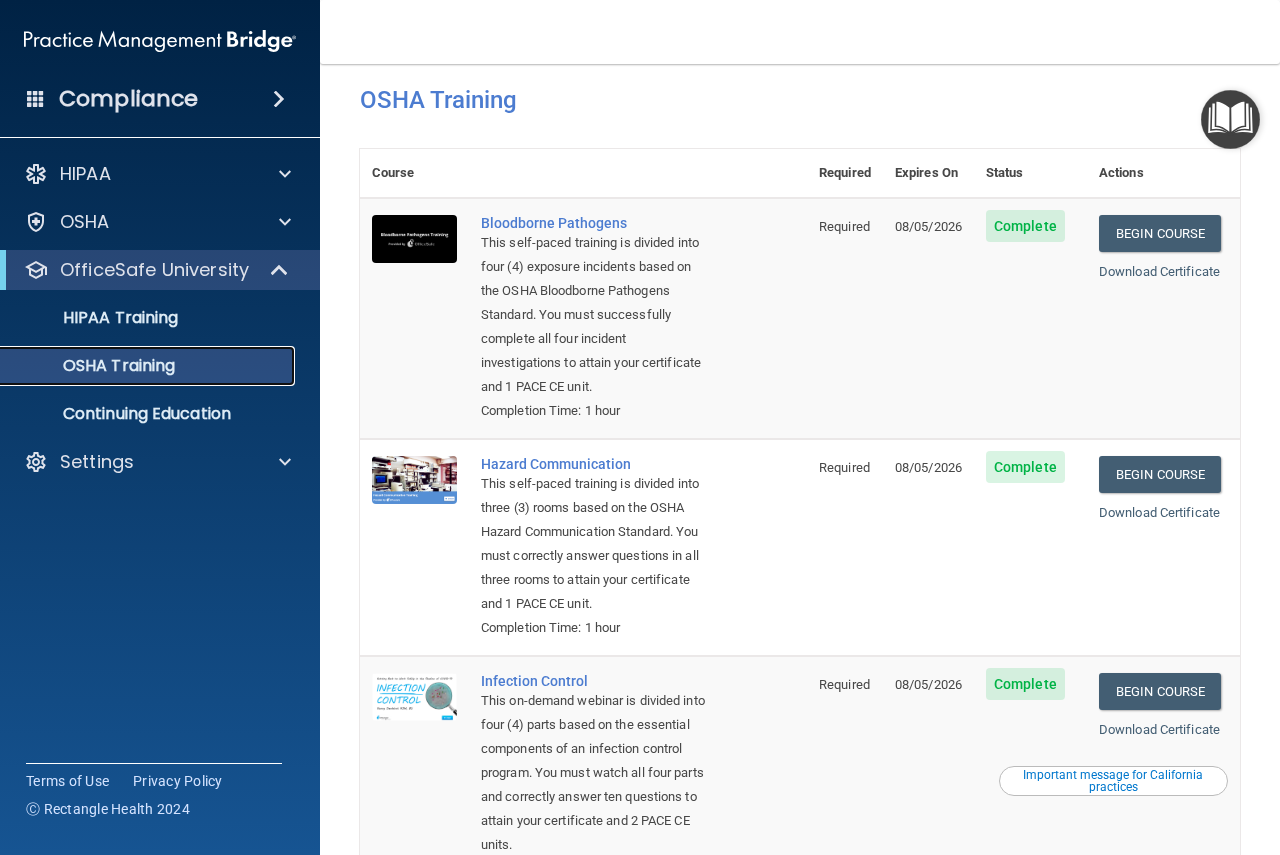 scroll, scrollTop: 0, scrollLeft: 0, axis: both 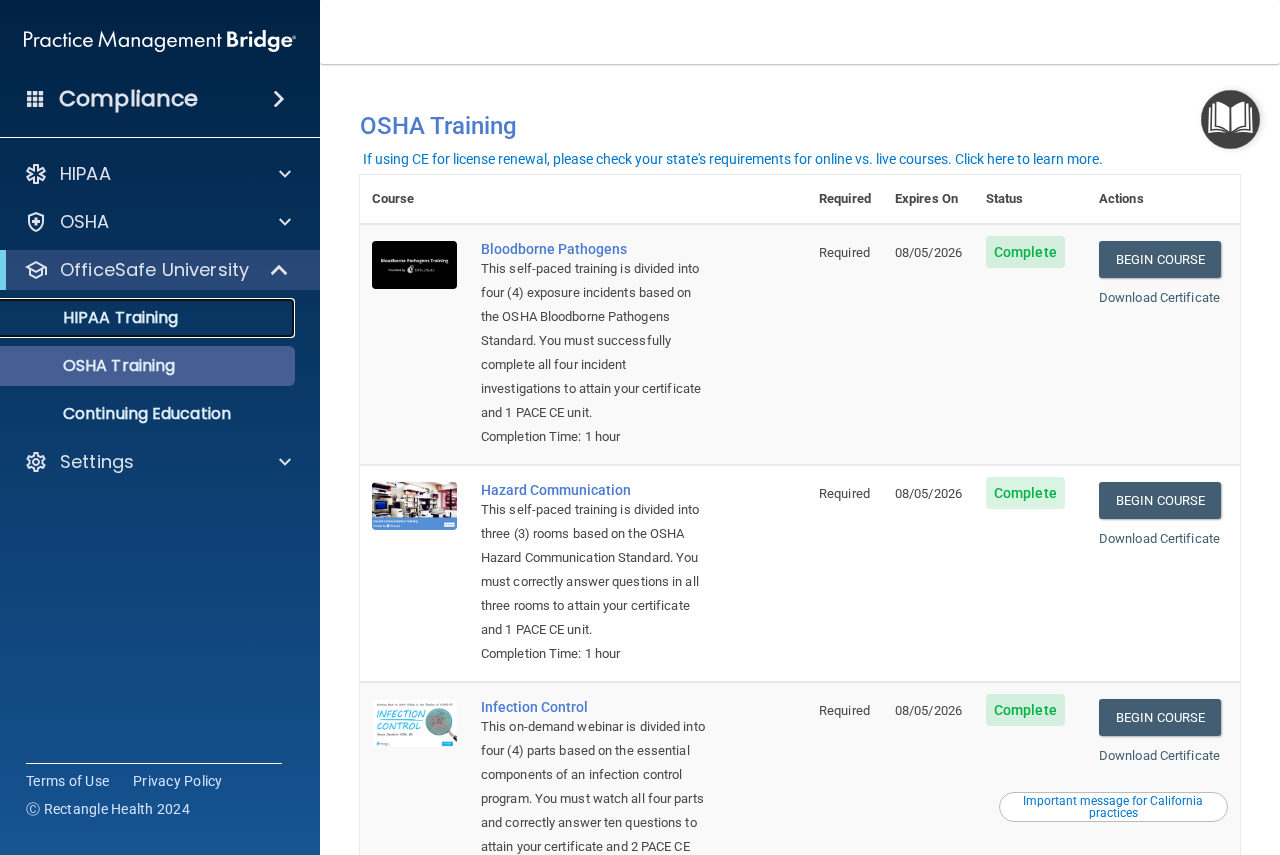 drag, startPoint x: 136, startPoint y: 319, endPoint x: 119, endPoint y: 361, distance: 45.310043 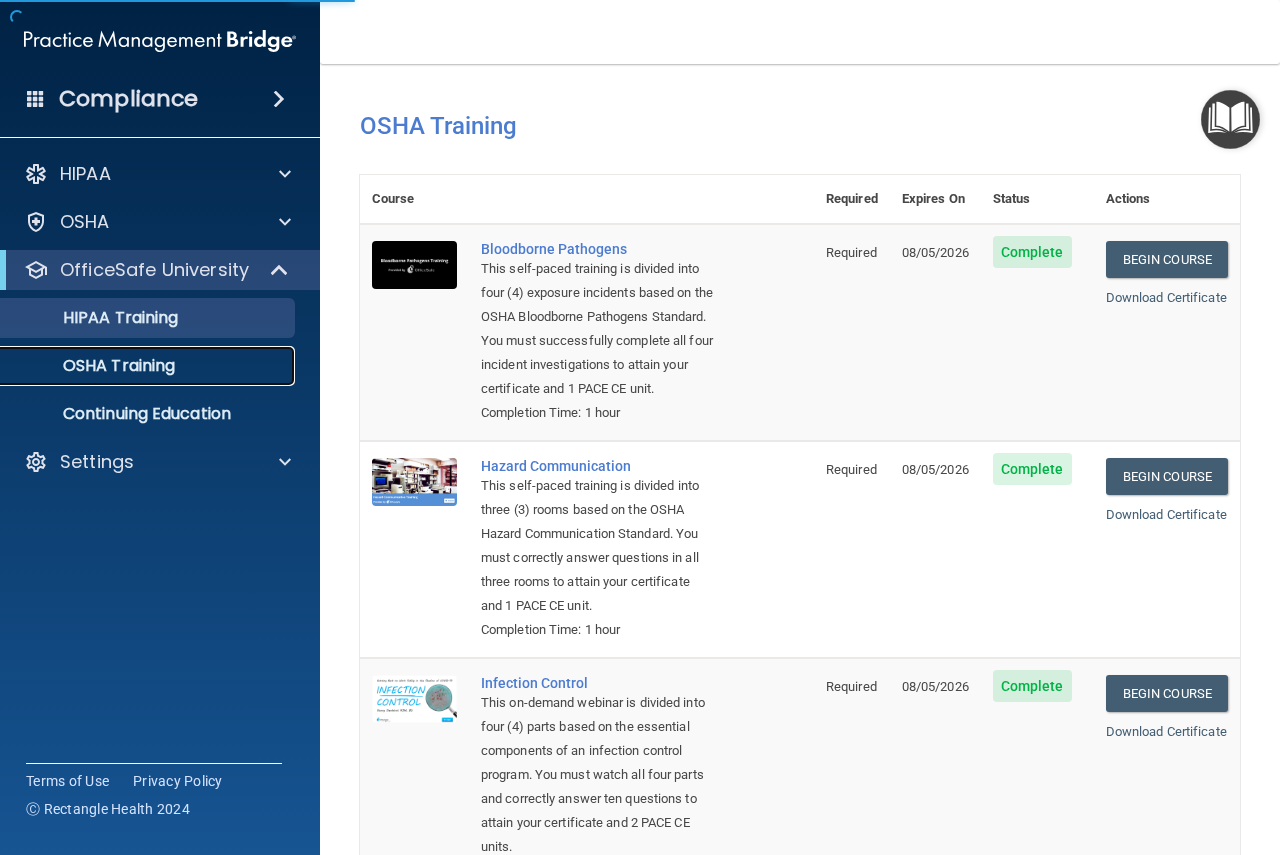 click on "OSHA Training" at bounding box center [94, 366] 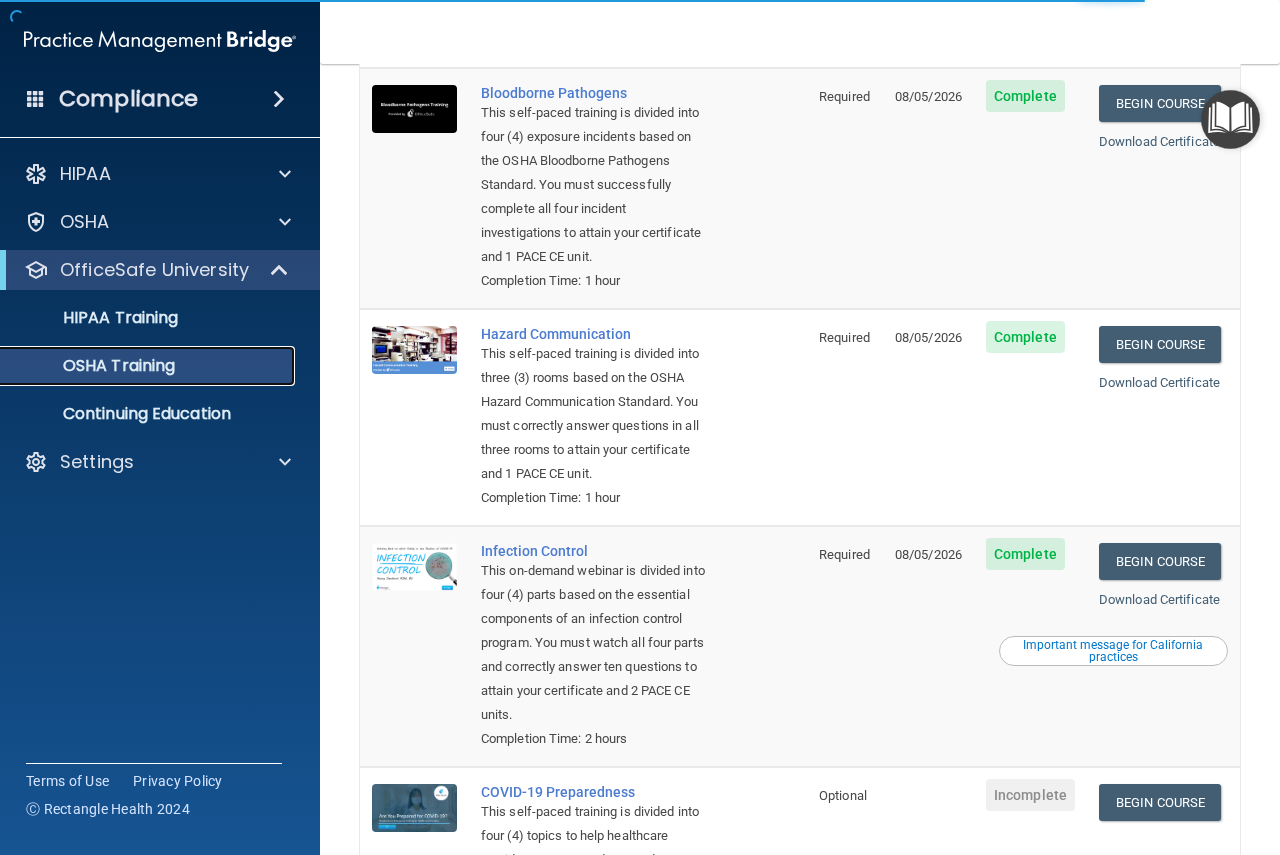 scroll, scrollTop: 0, scrollLeft: 0, axis: both 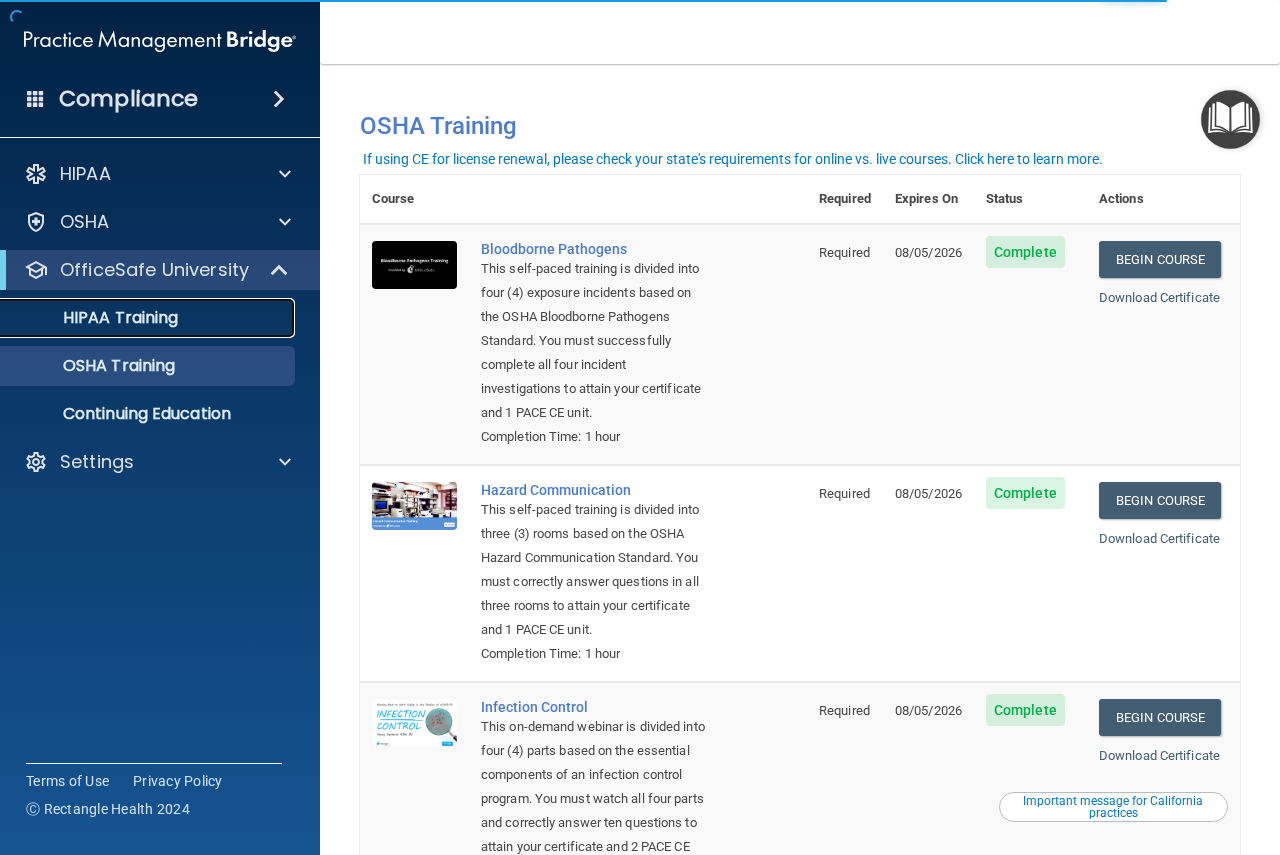 click on "HIPAA Training" at bounding box center [137, 318] 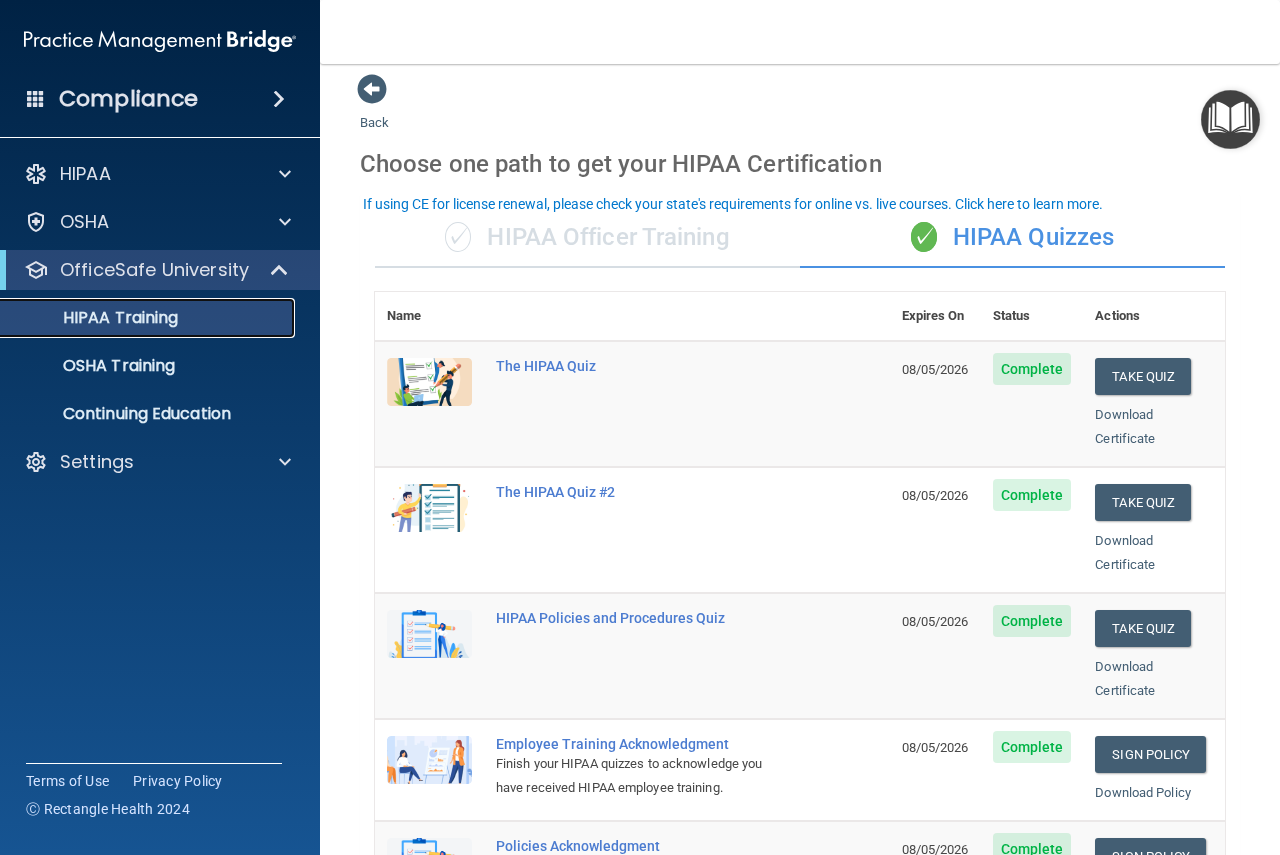 scroll, scrollTop: 0, scrollLeft: 0, axis: both 